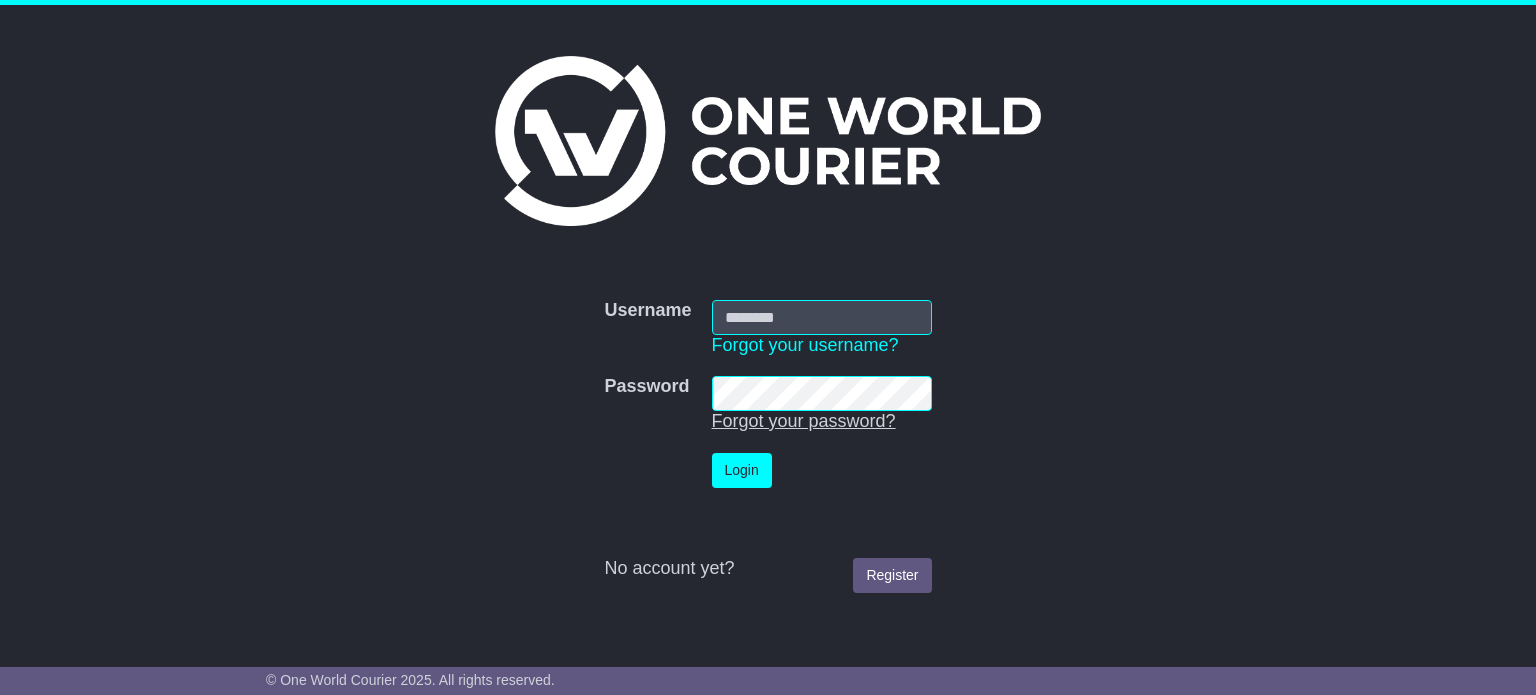 scroll, scrollTop: 0, scrollLeft: 0, axis: both 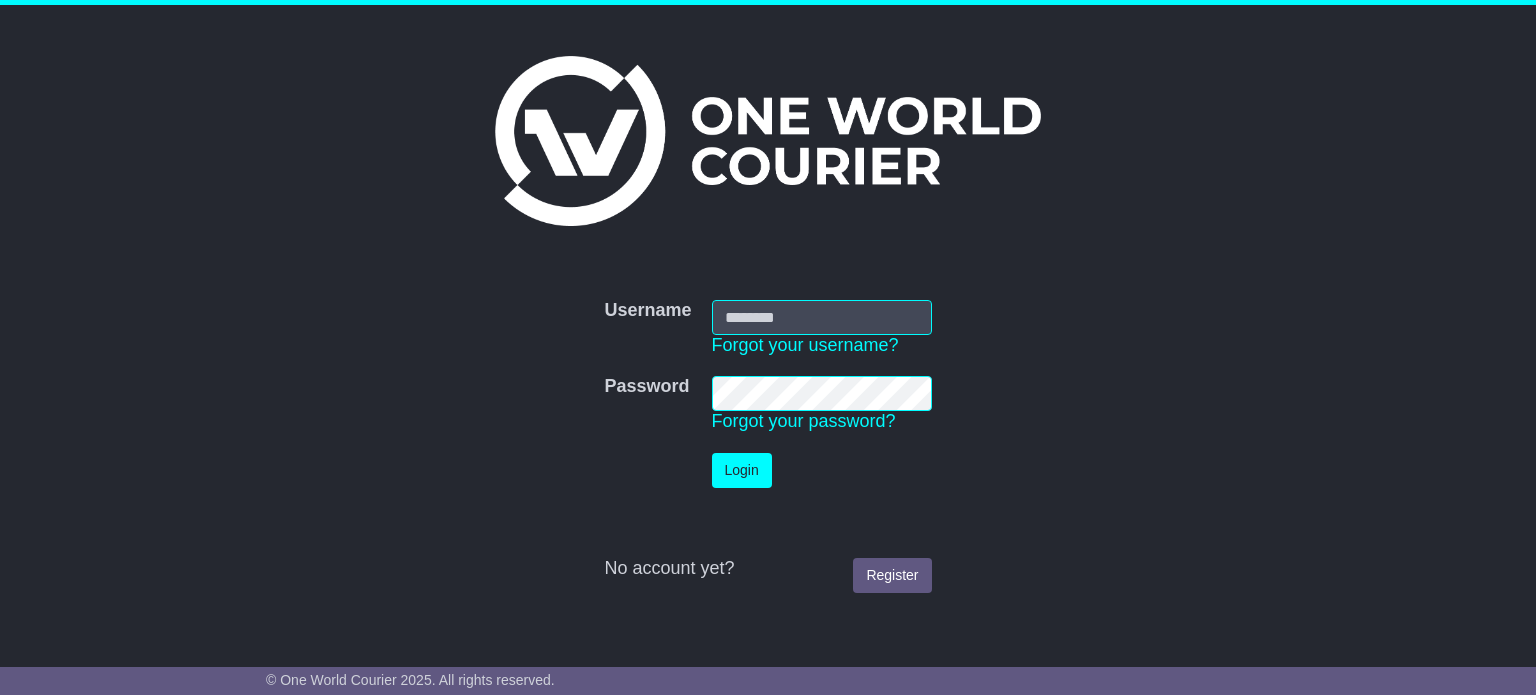 type on "**********" 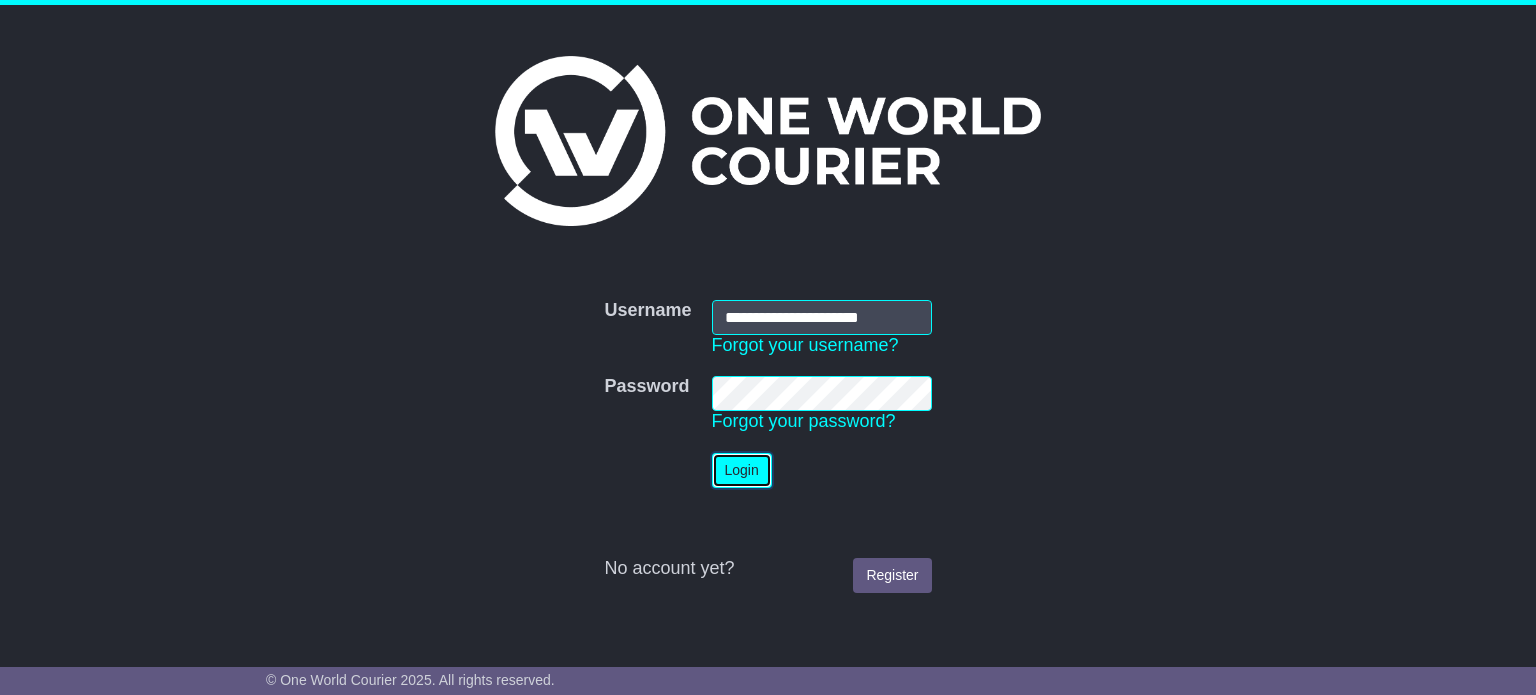 click on "Login" at bounding box center [742, 470] 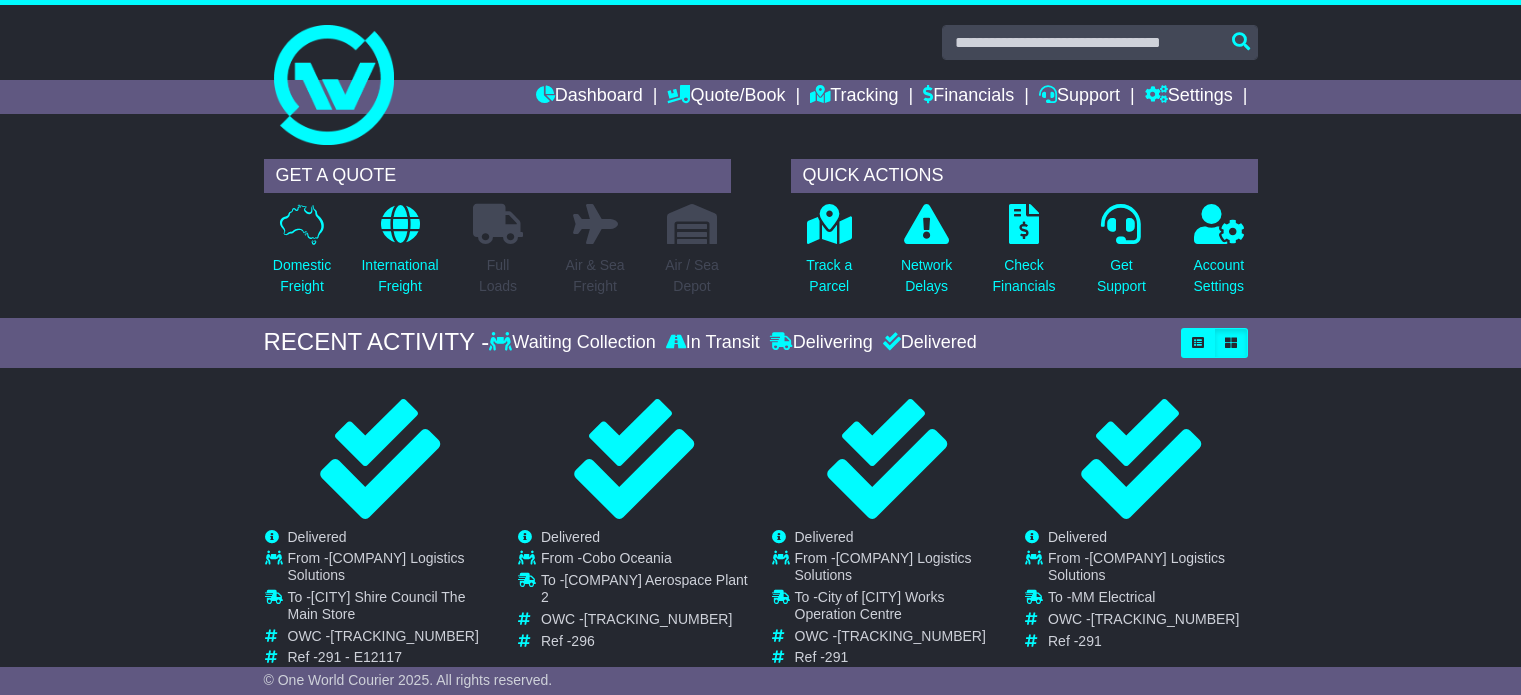 scroll, scrollTop: 0, scrollLeft: 0, axis: both 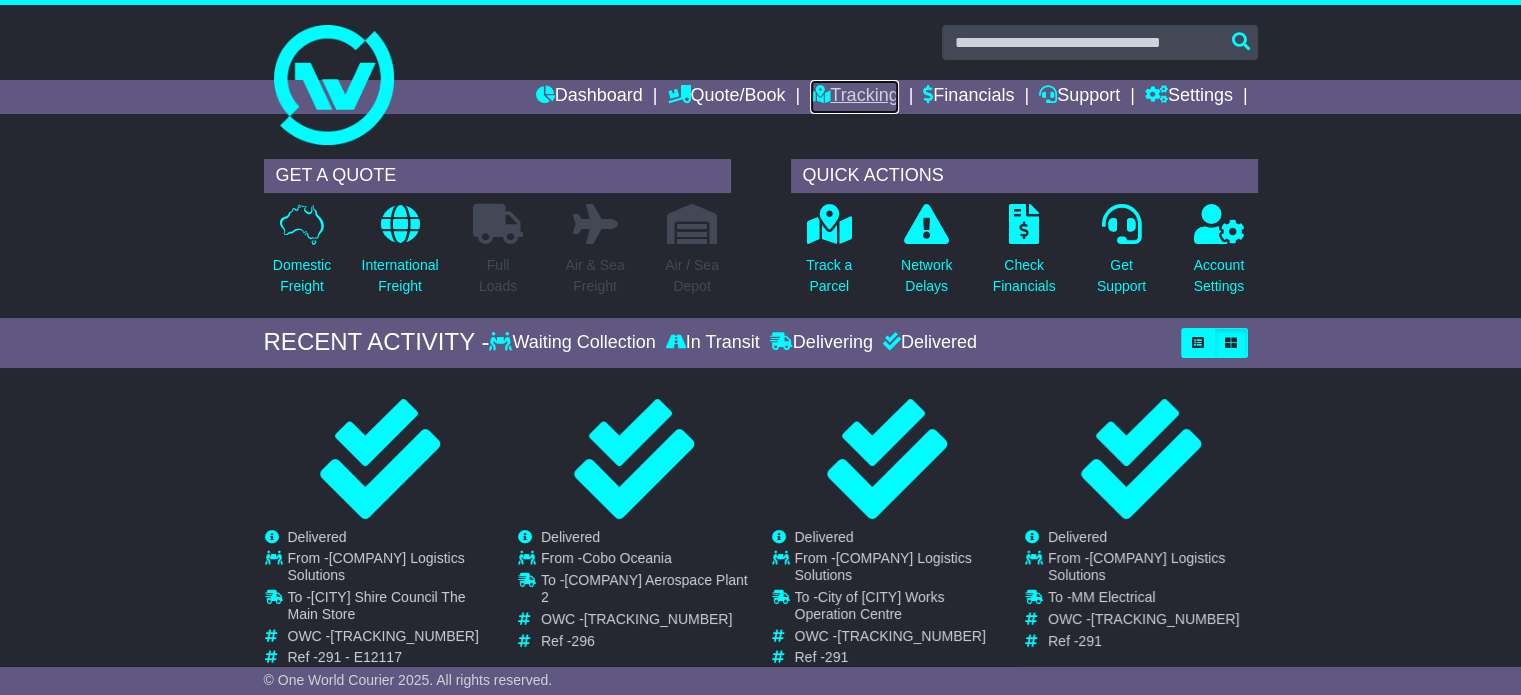 click on "Tracking" at bounding box center [854, 97] 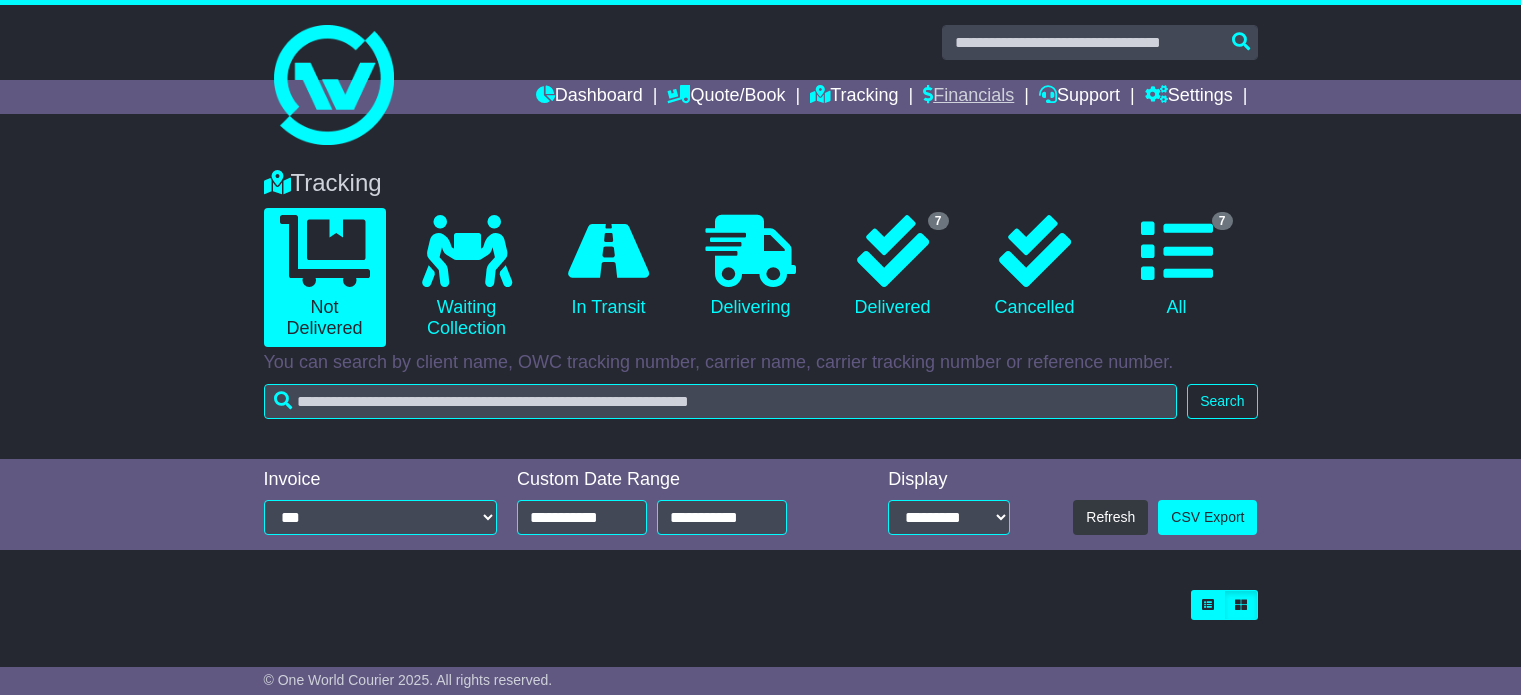 scroll, scrollTop: 0, scrollLeft: 0, axis: both 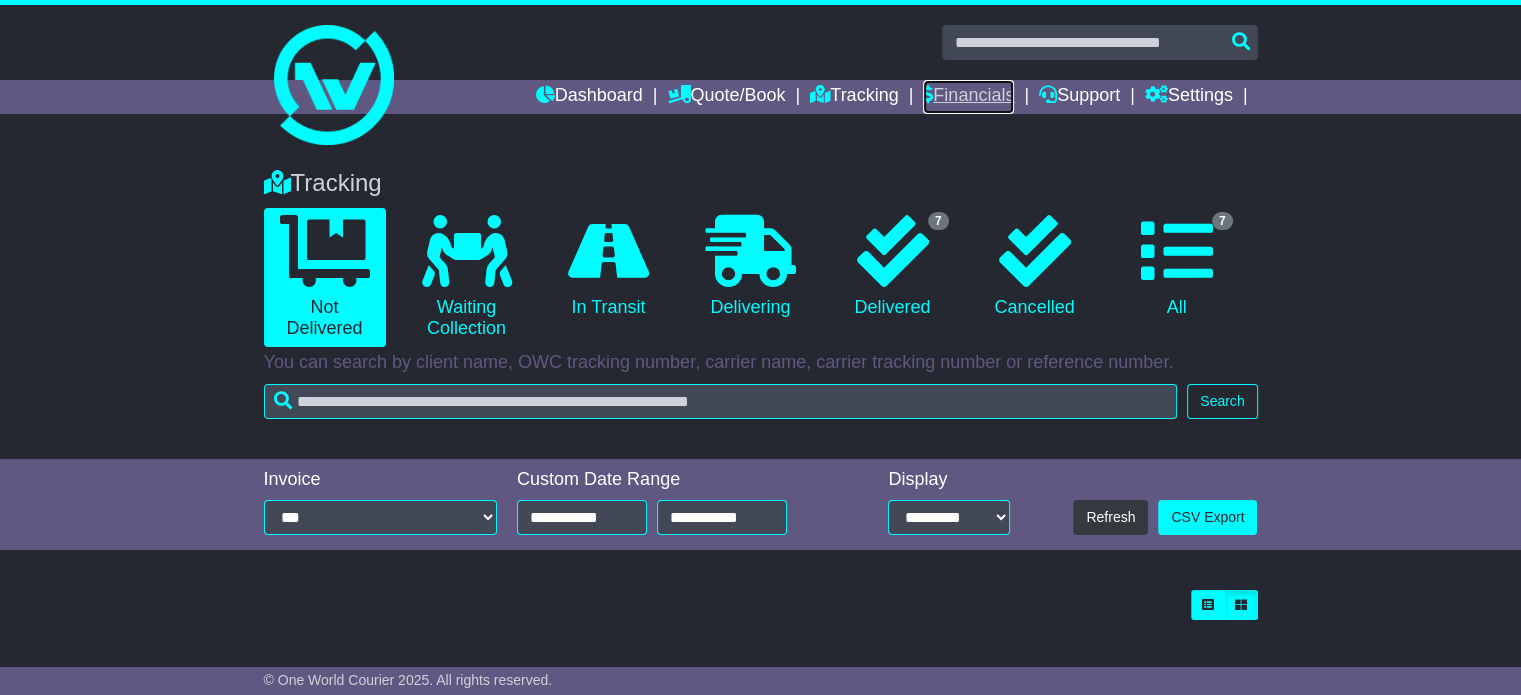 click on "Financials" at bounding box center [968, 97] 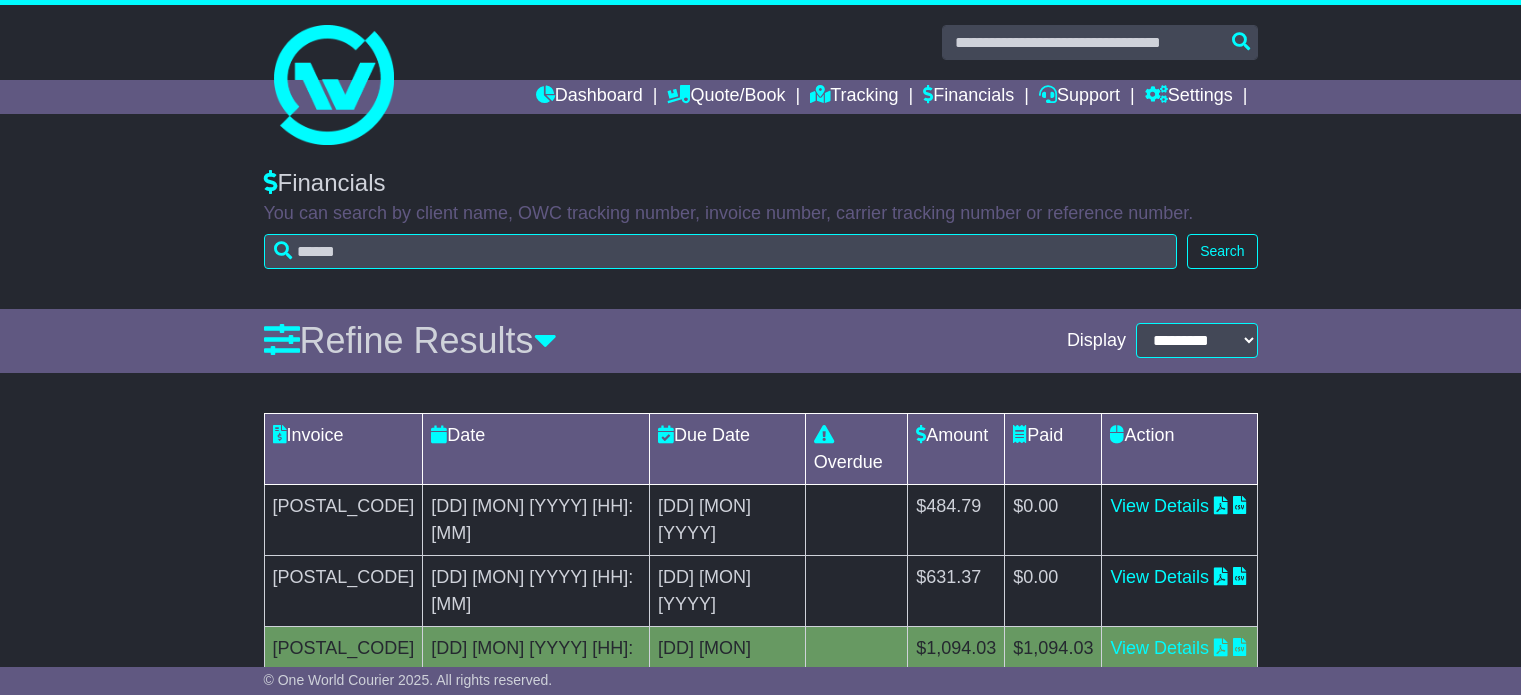 scroll, scrollTop: 0, scrollLeft: 0, axis: both 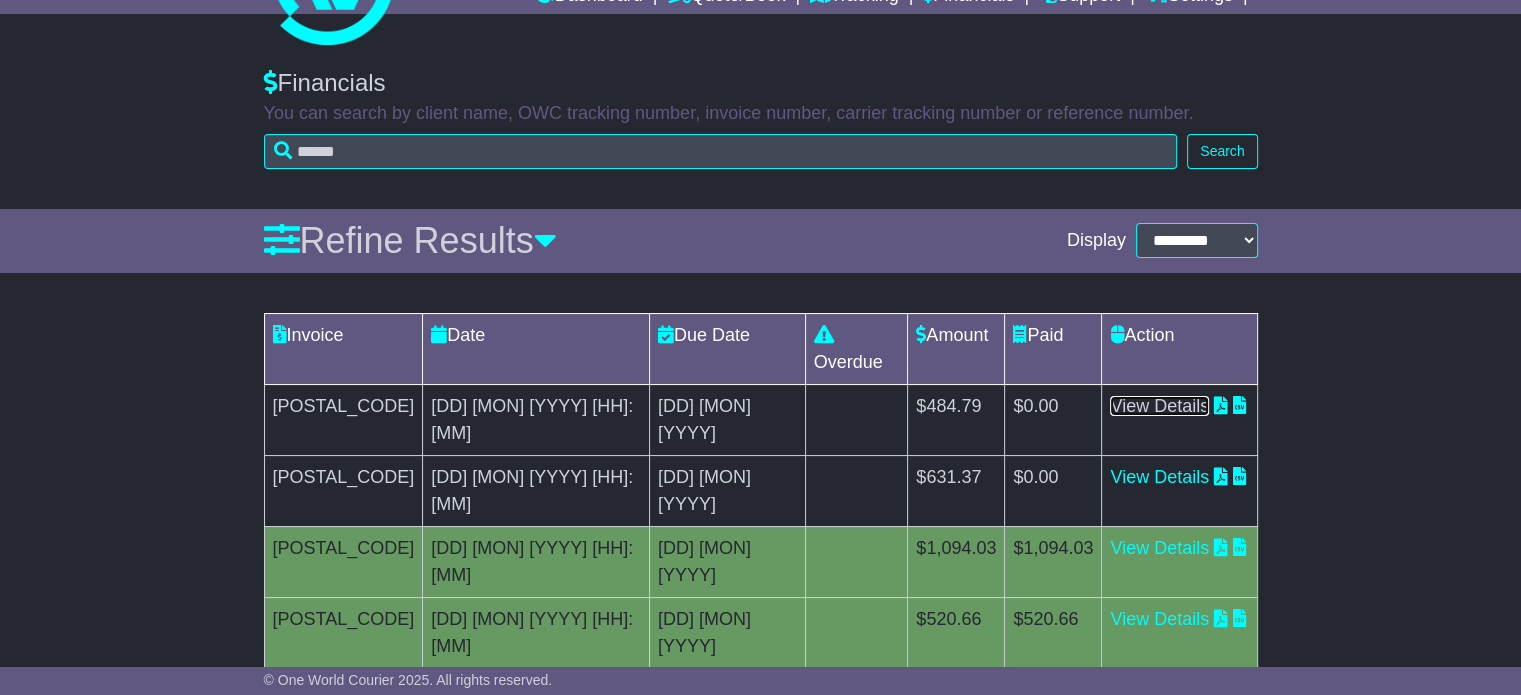 click on "View Details" at bounding box center (1159, 406) 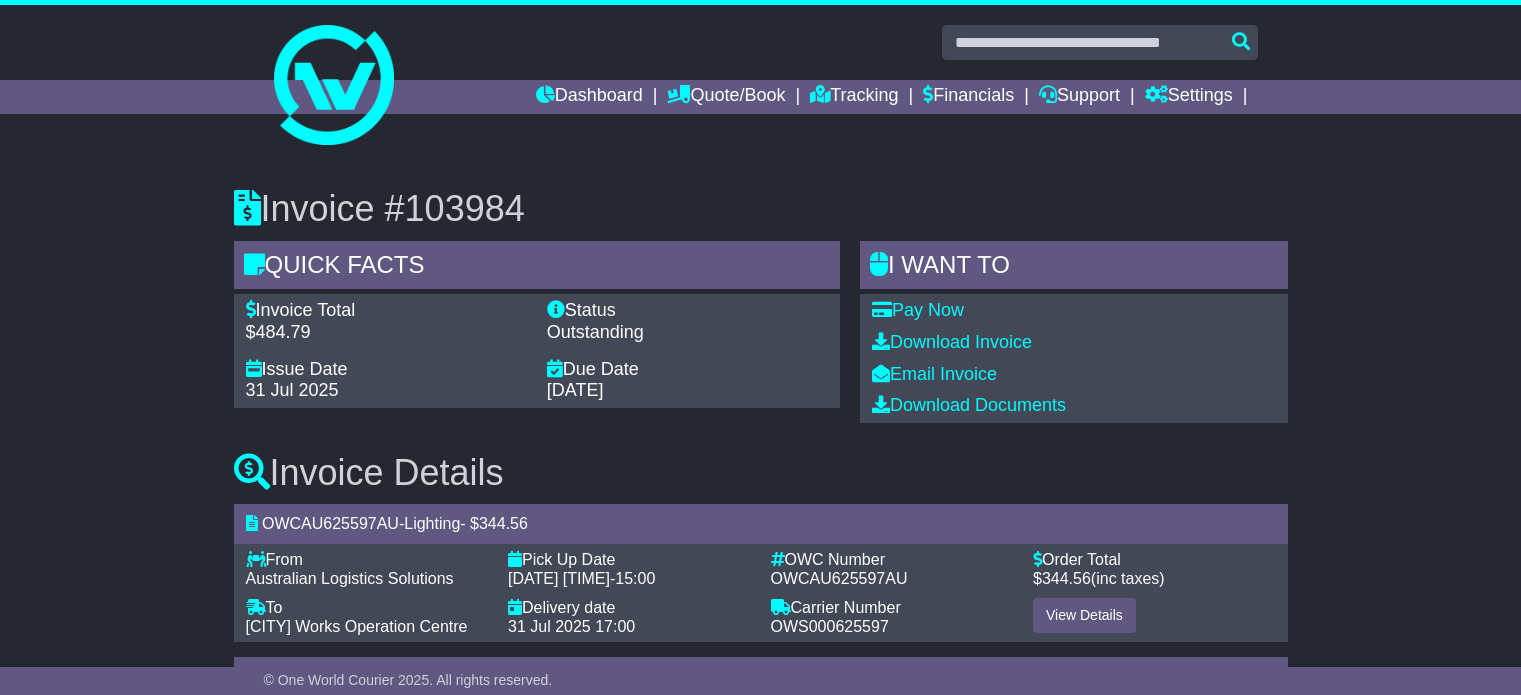 scroll, scrollTop: 0, scrollLeft: 0, axis: both 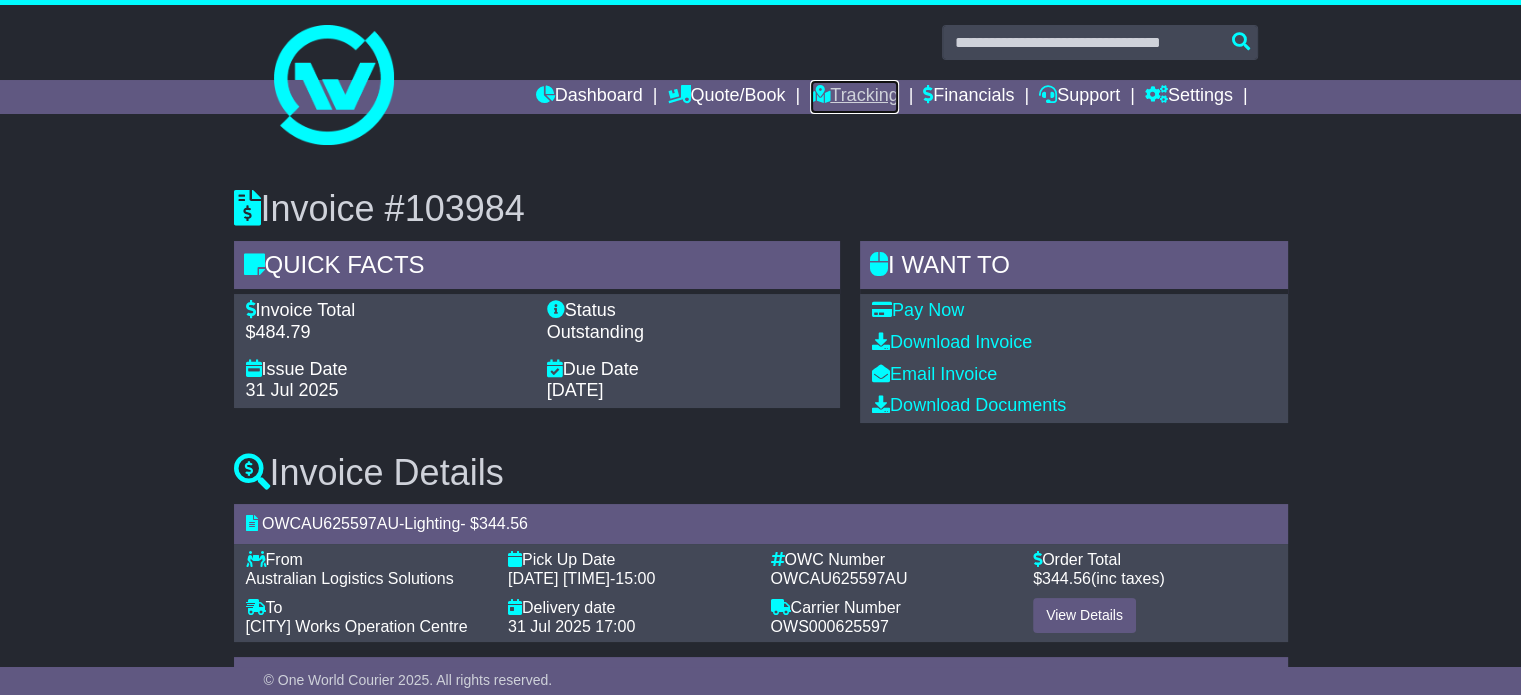 click on "Tracking" at bounding box center (854, 97) 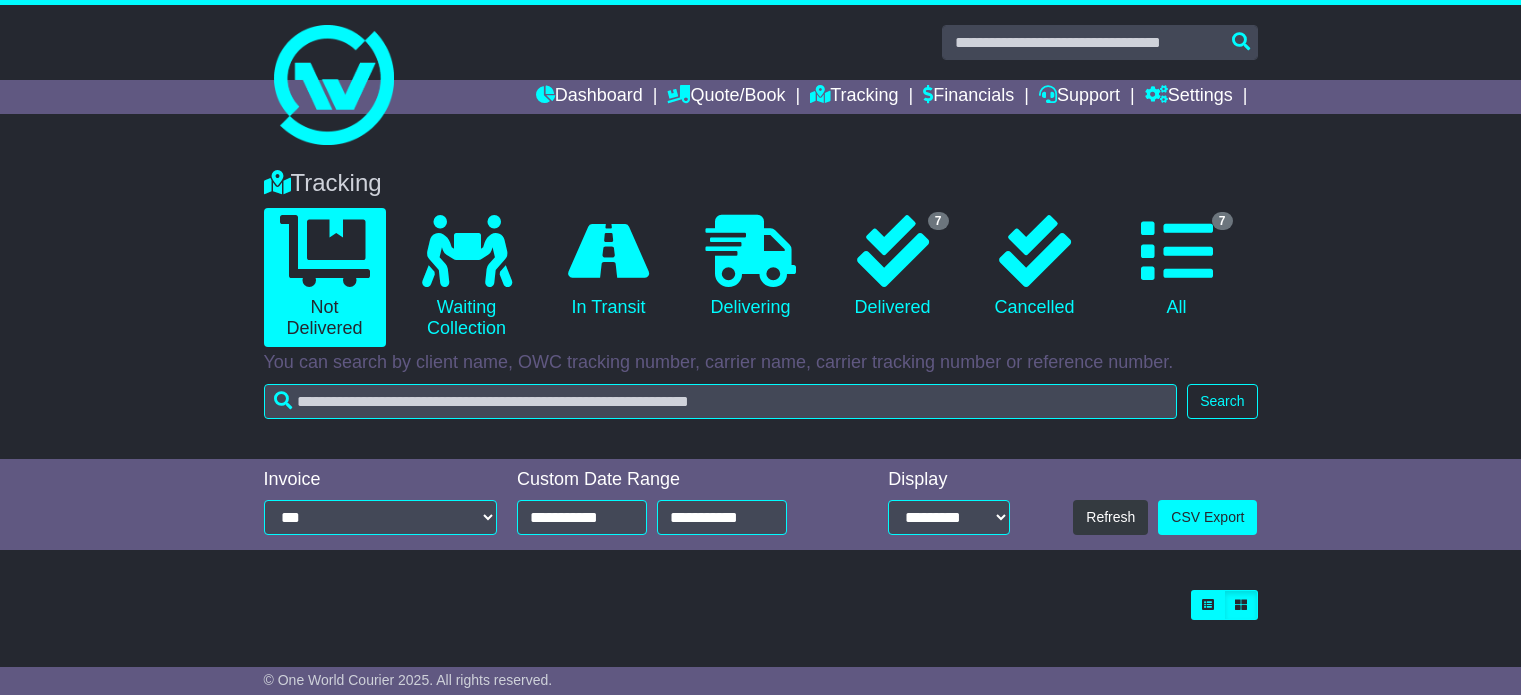 scroll, scrollTop: 0, scrollLeft: 0, axis: both 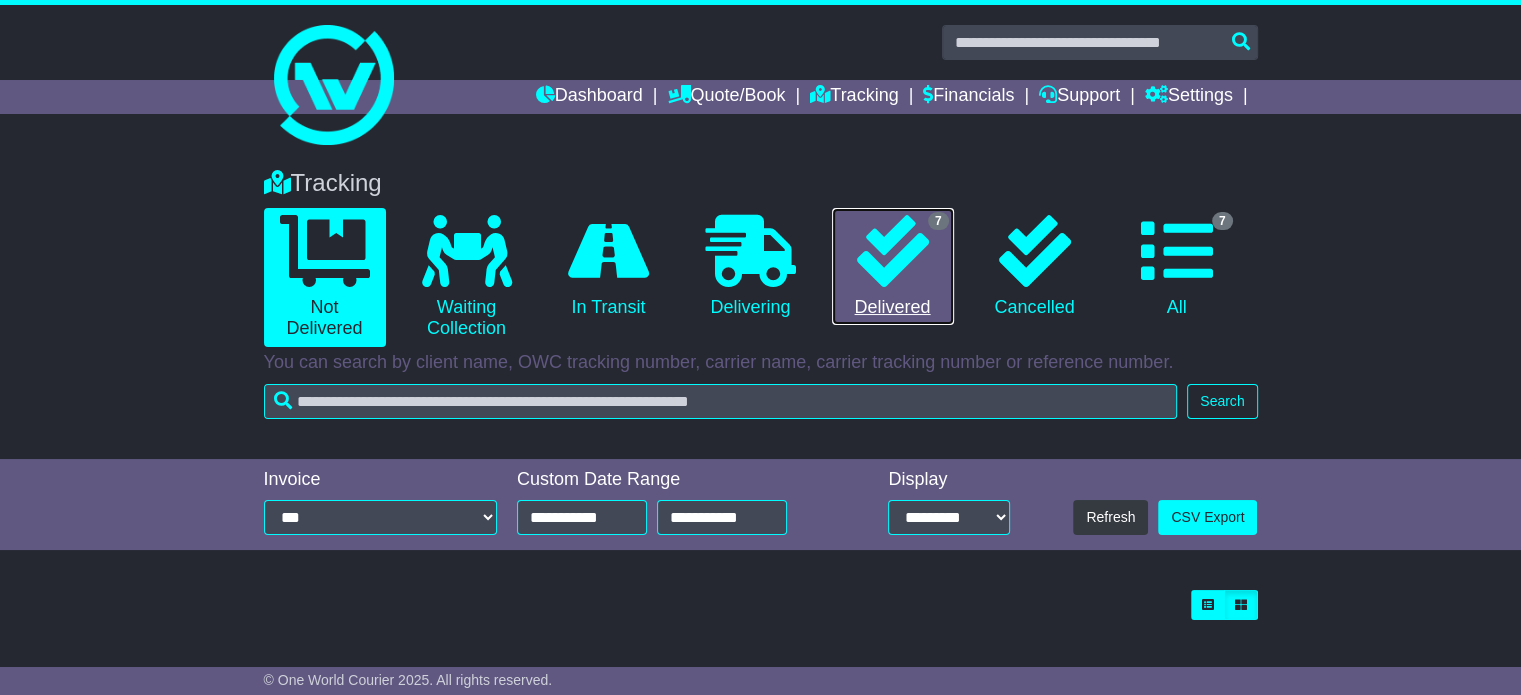 click at bounding box center [893, 251] 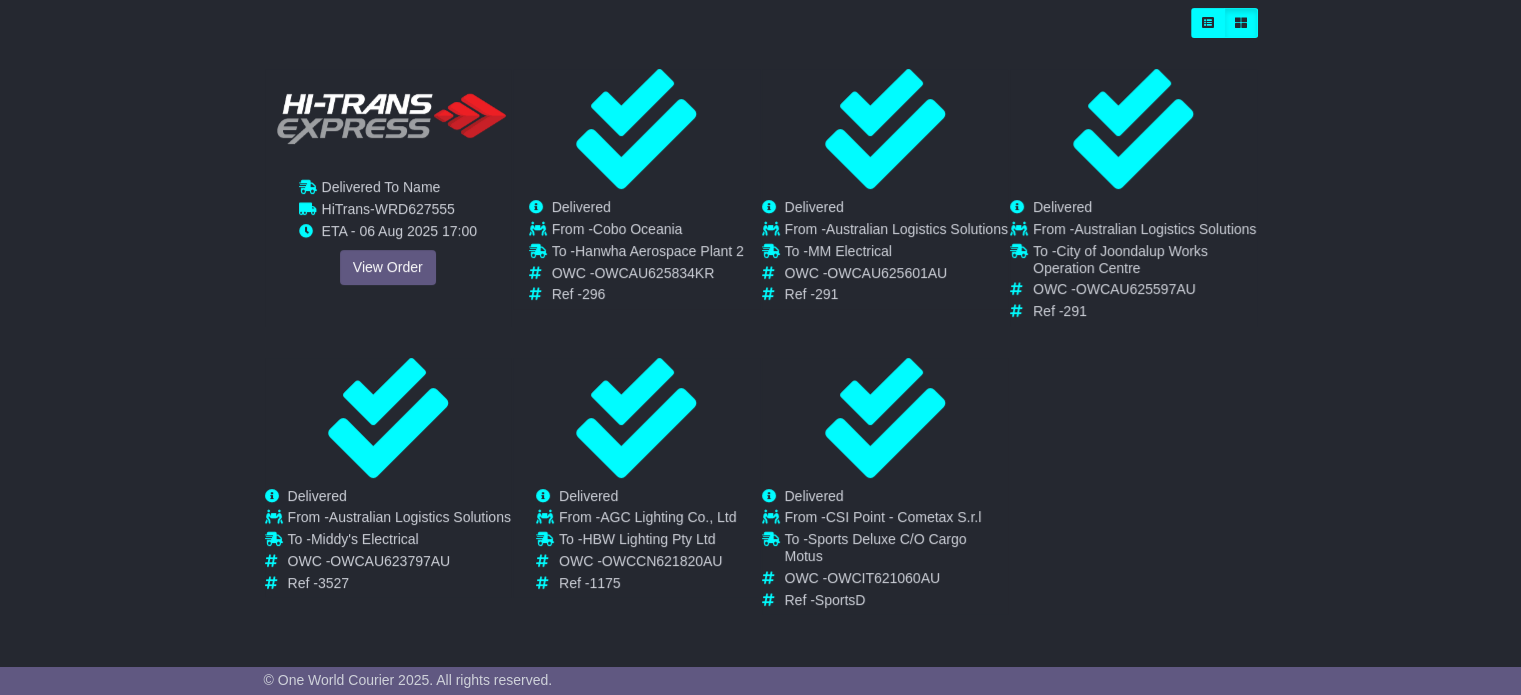 scroll, scrollTop: 596, scrollLeft: 0, axis: vertical 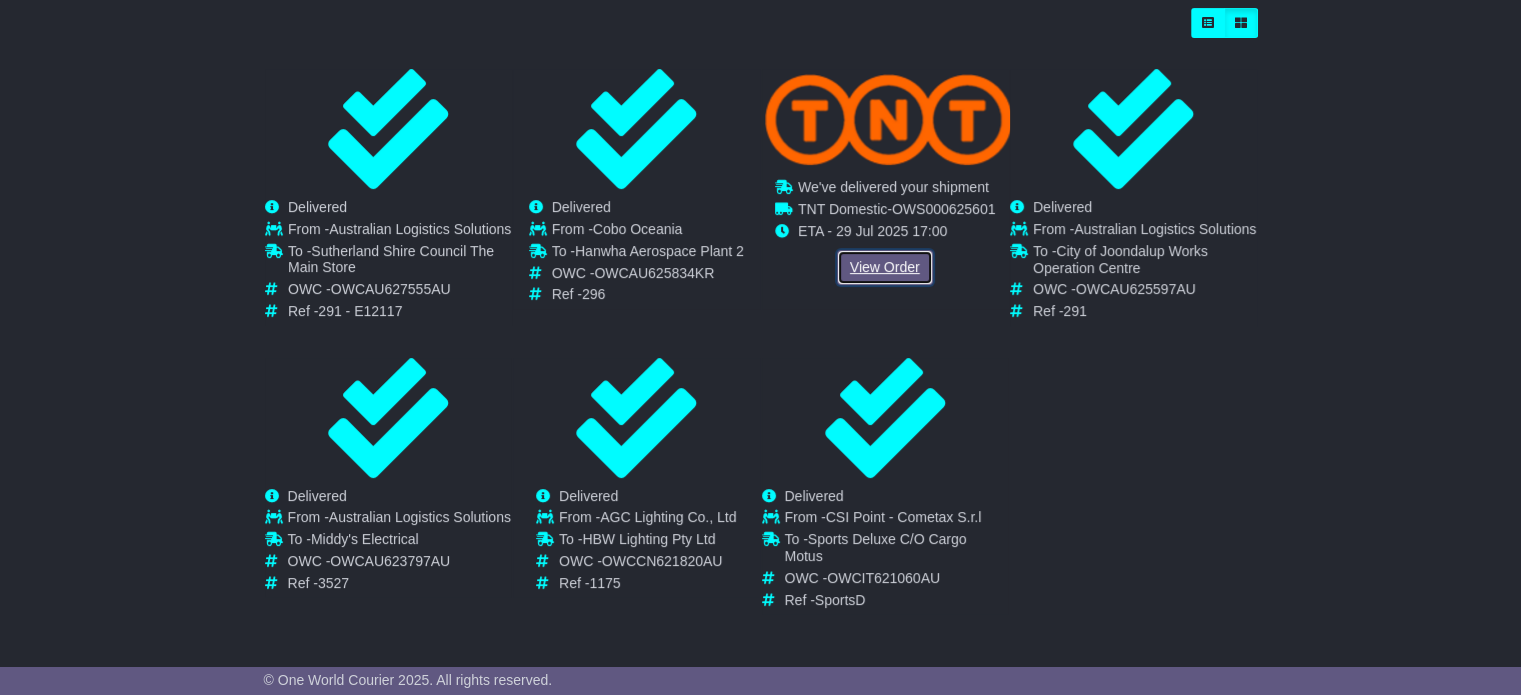 click on "View Order" at bounding box center [885, 267] 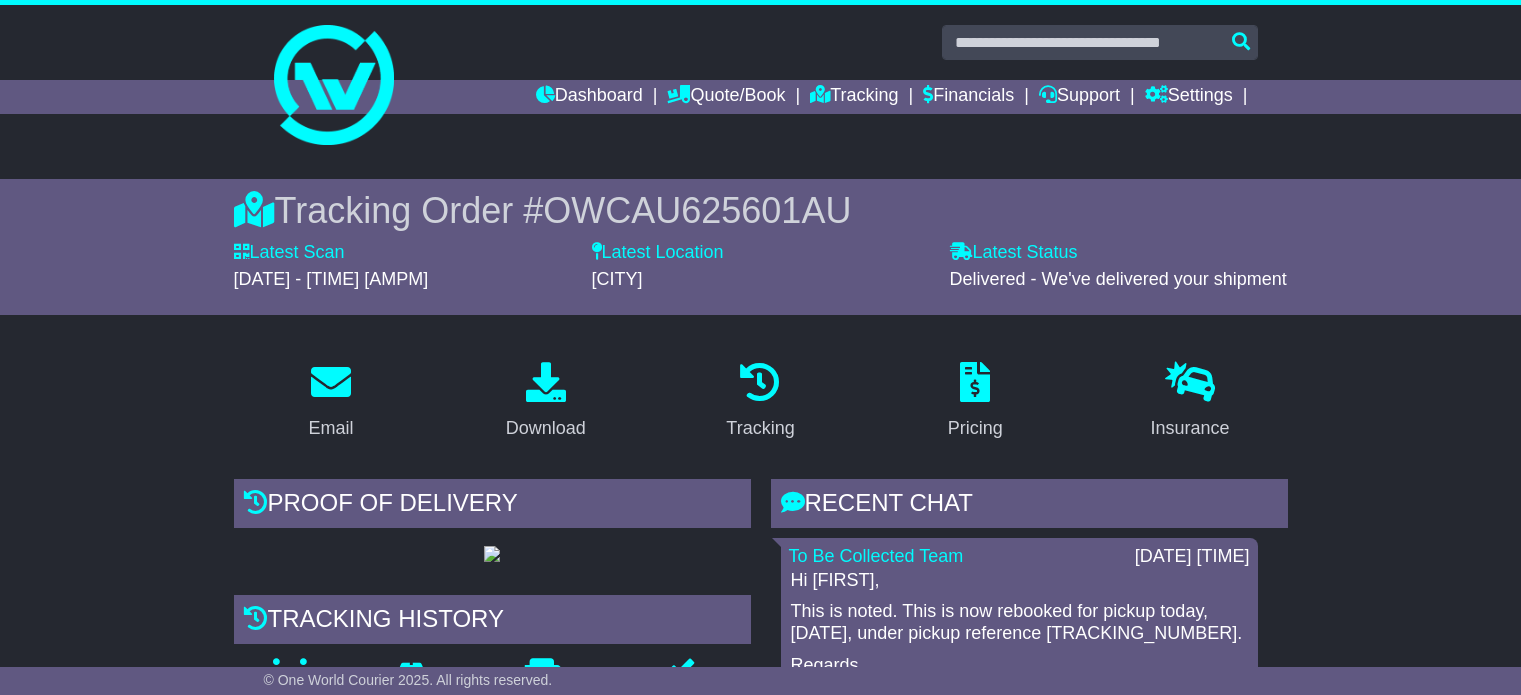 scroll, scrollTop: 0, scrollLeft: 0, axis: both 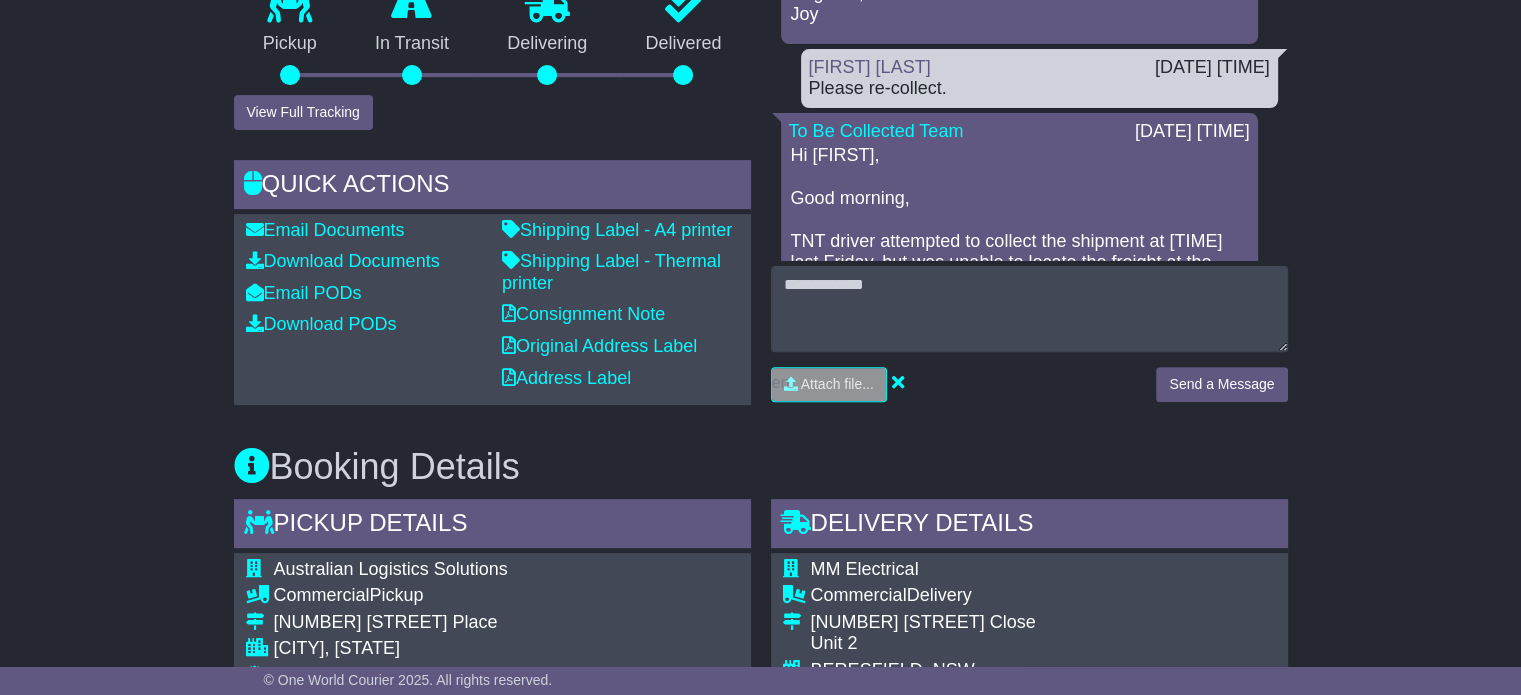 click on "Tracking history
Pickup
In Transit
Problem
Unknown
Delivering
Delivered
View Full Tracking" at bounding box center [492, 26] 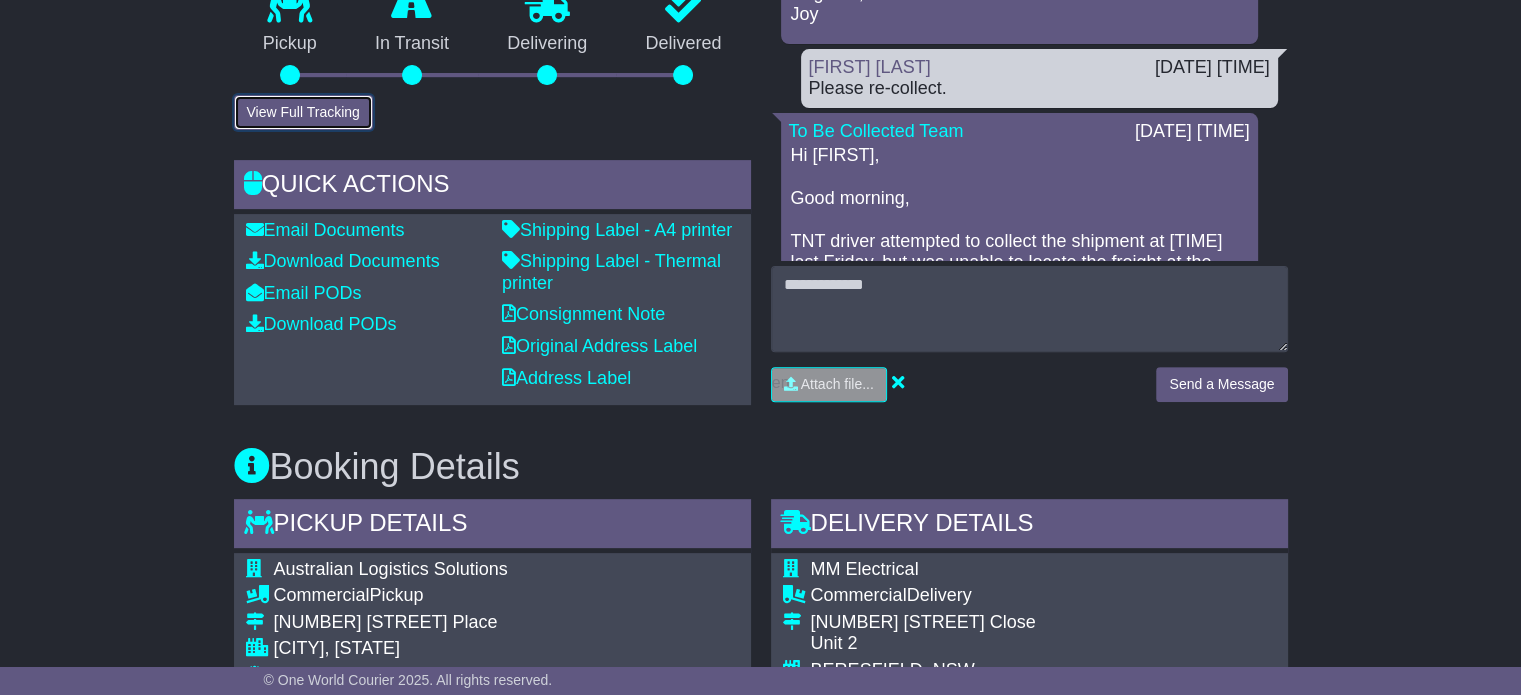 click on "View Full Tracking" at bounding box center [303, 112] 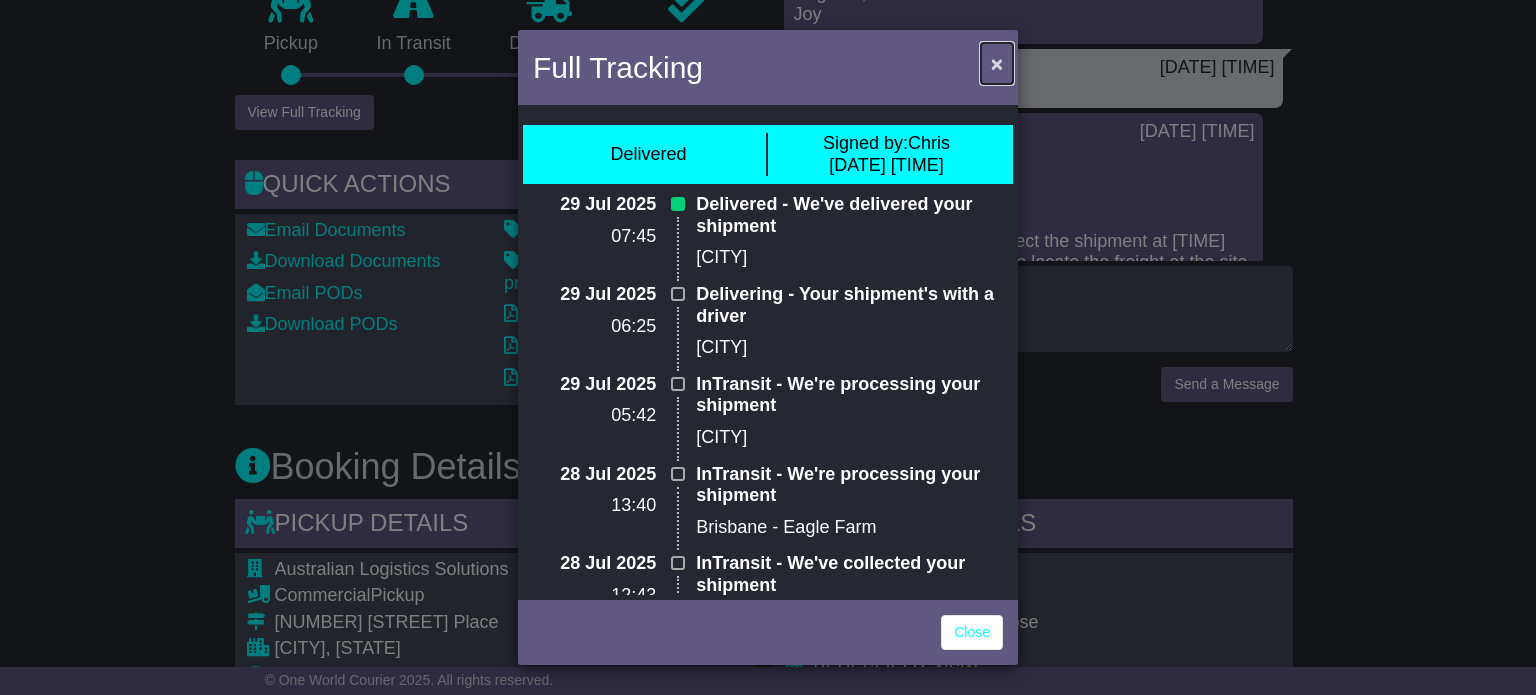 click on "×" at bounding box center (997, 63) 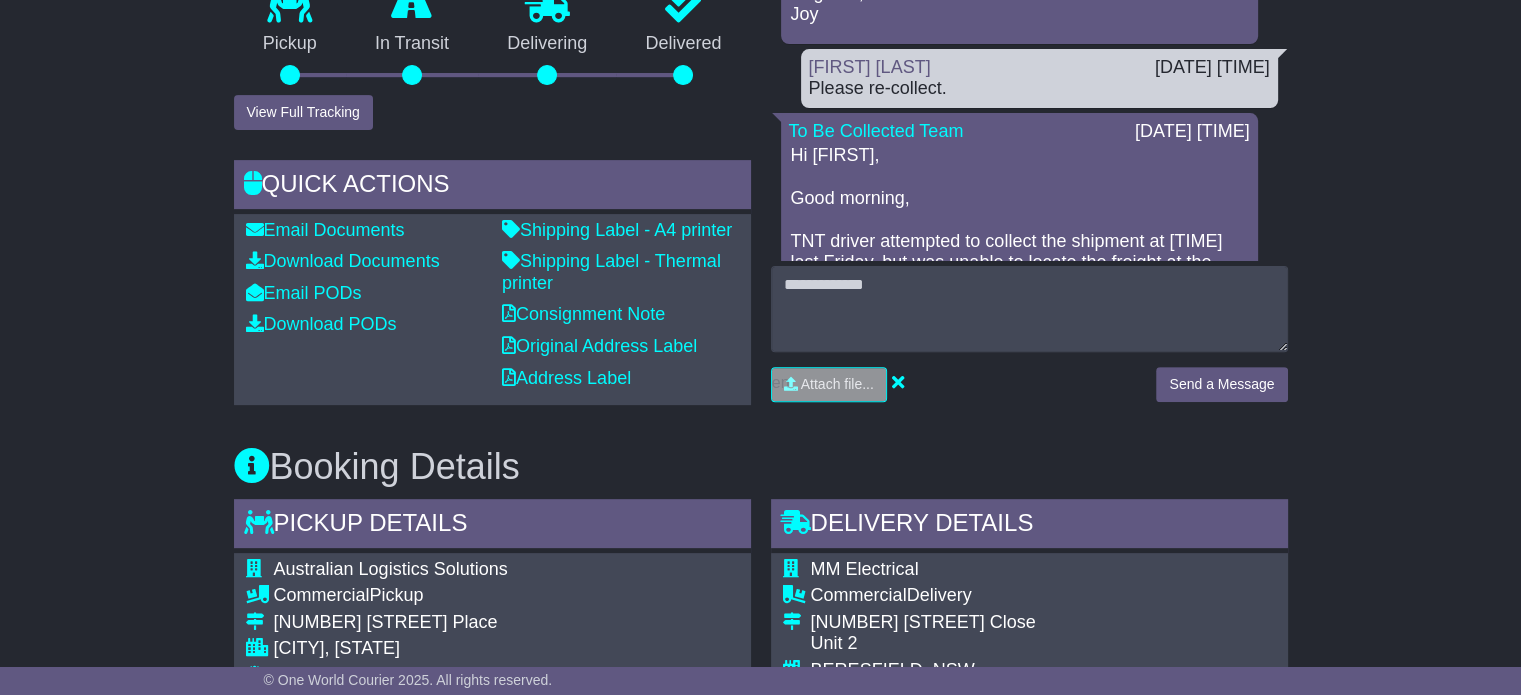 click on "Email
Download
Tracking
Pricing
Insurance" at bounding box center [760, 733] 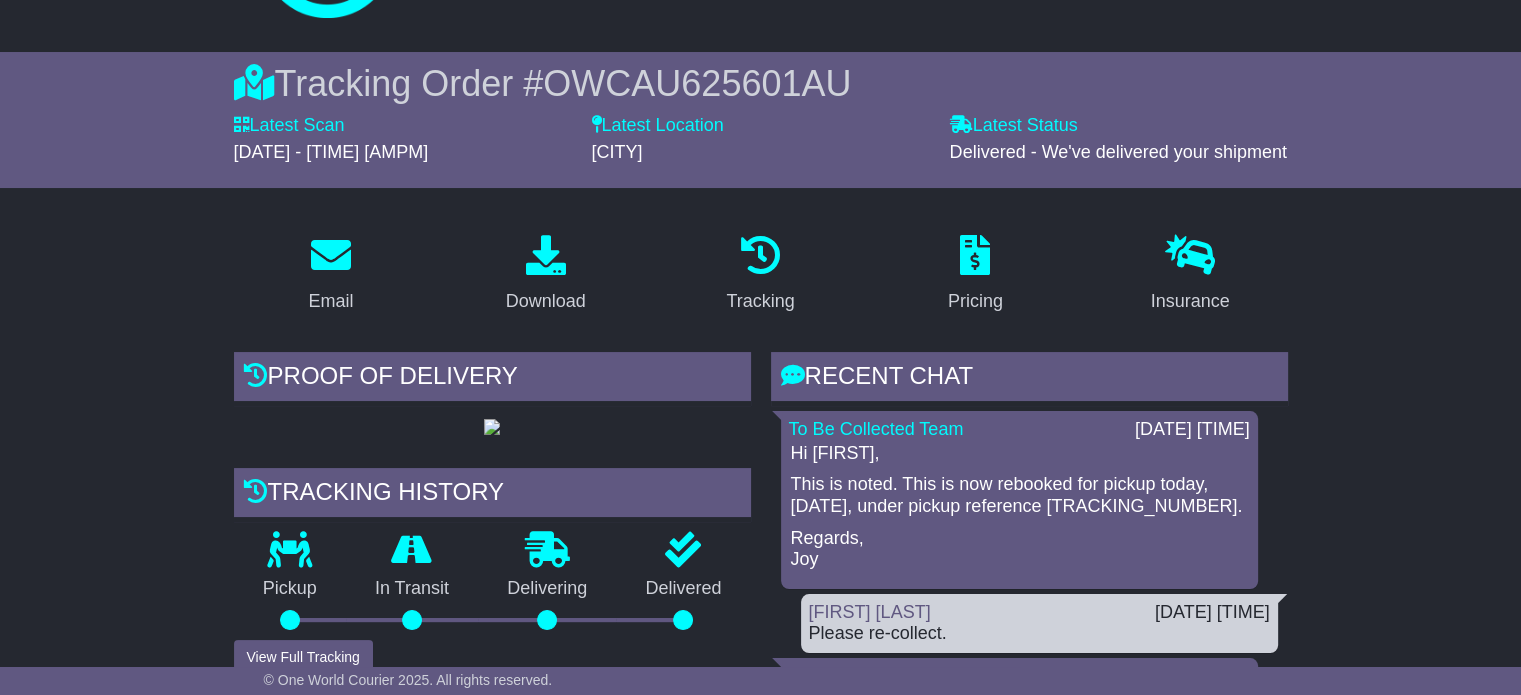 scroll, scrollTop: 0, scrollLeft: 0, axis: both 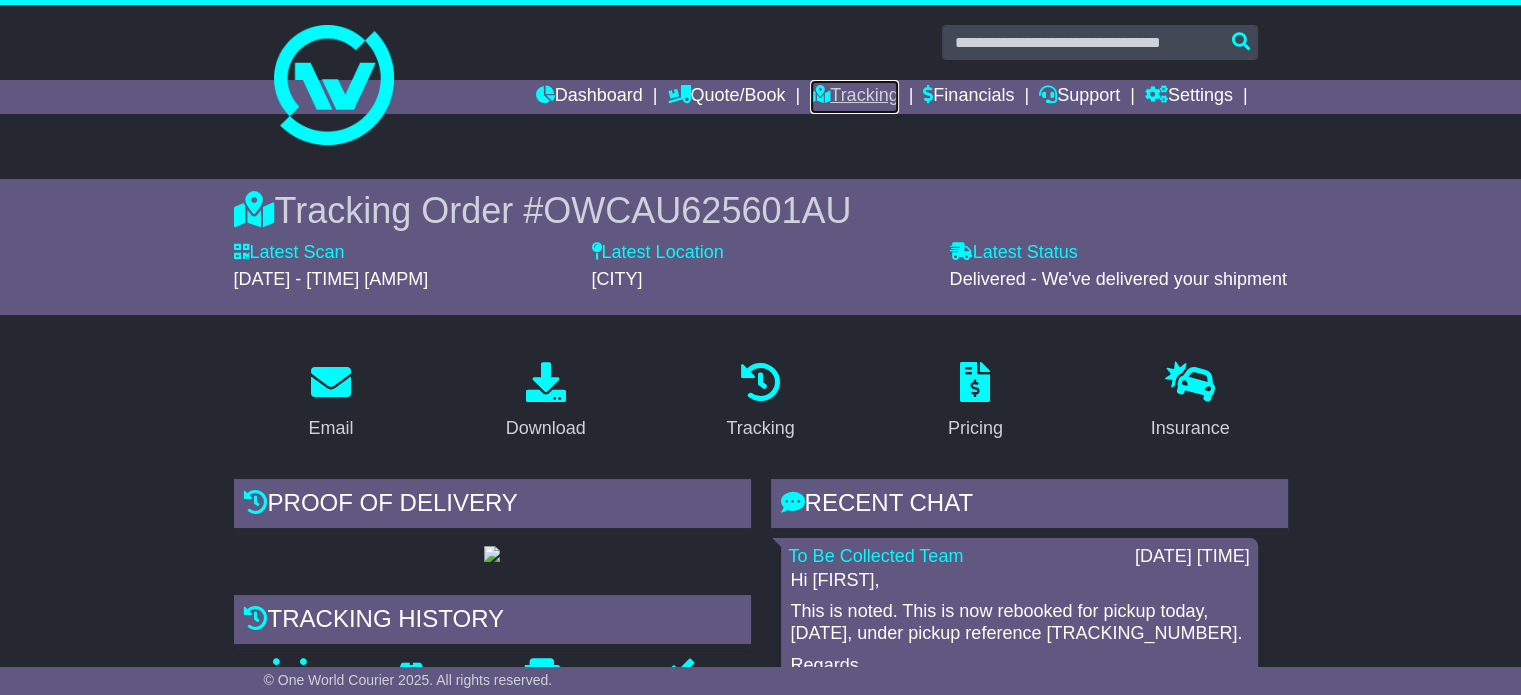 click on "Tracking" at bounding box center (854, 97) 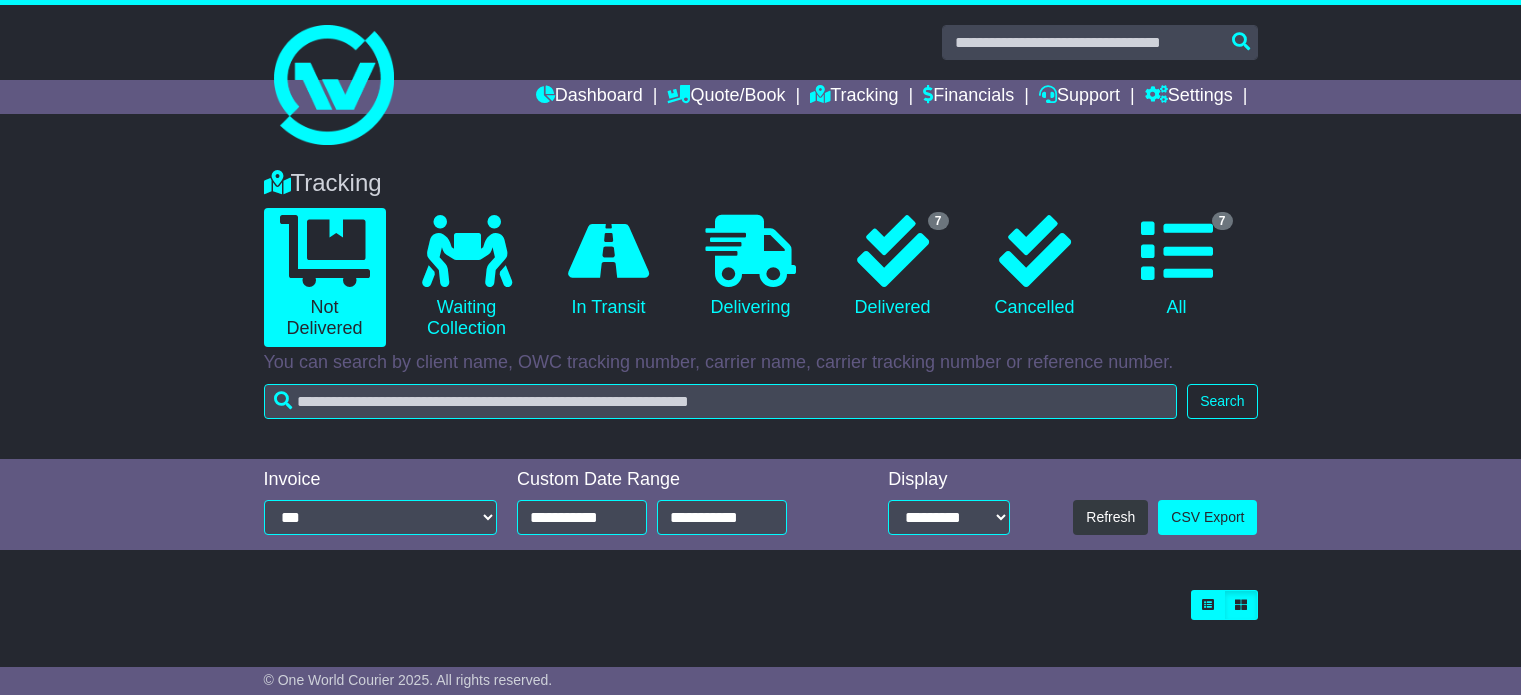scroll, scrollTop: 0, scrollLeft: 0, axis: both 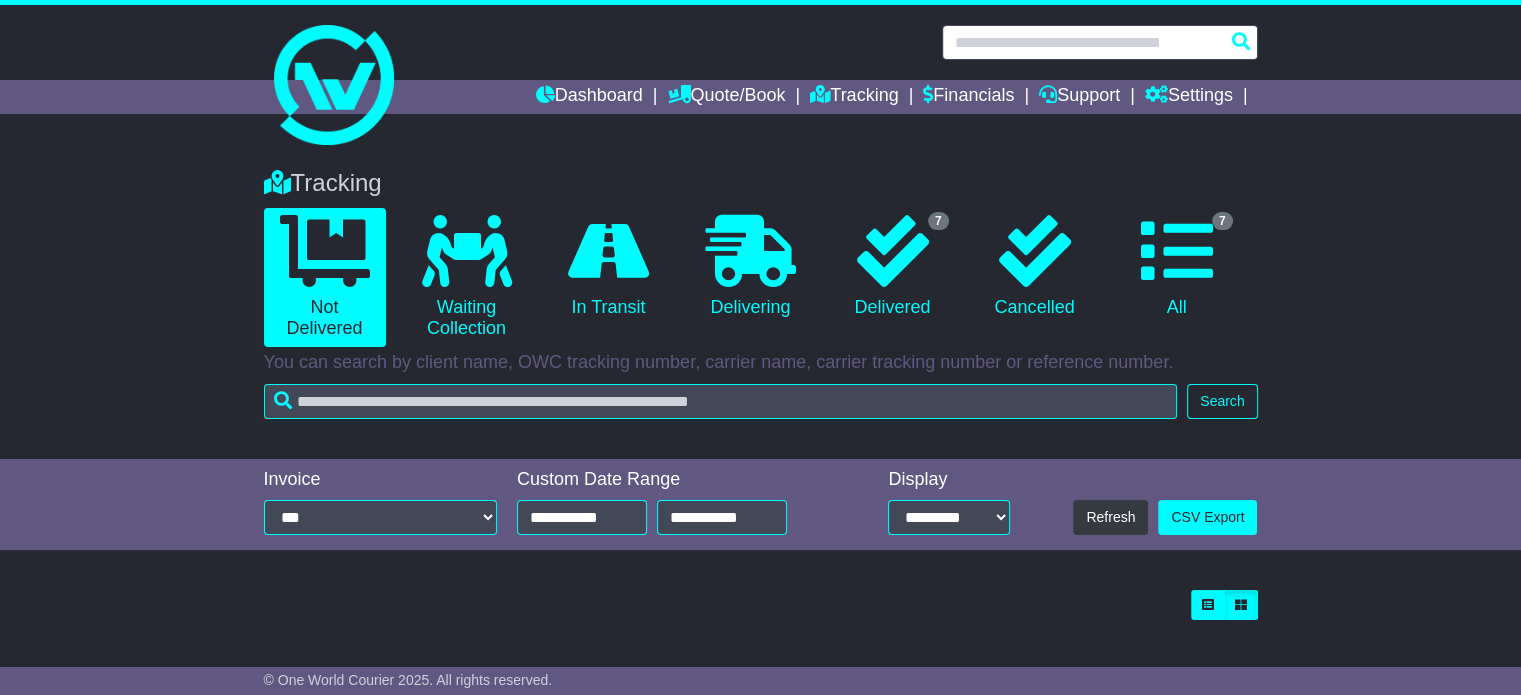 click at bounding box center (1100, 42) 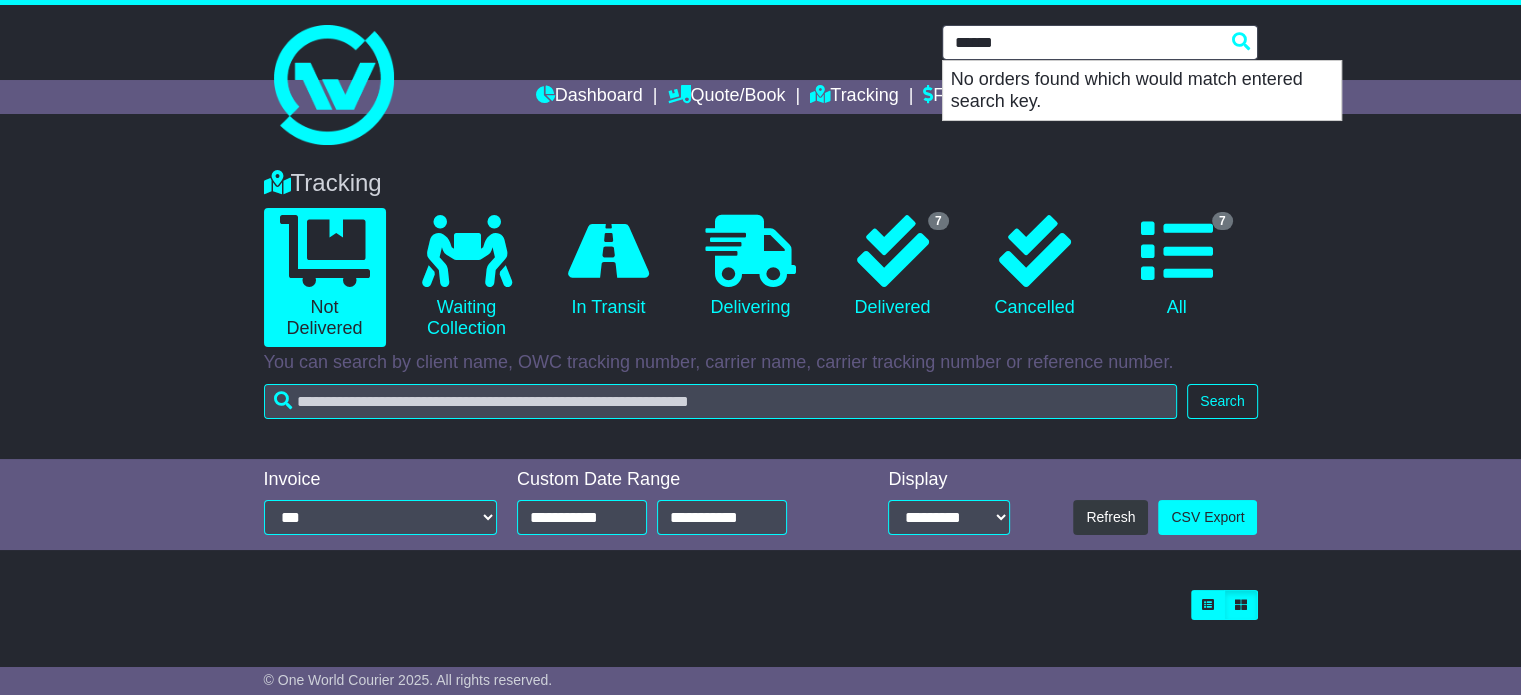 click on "******" at bounding box center (1100, 42) 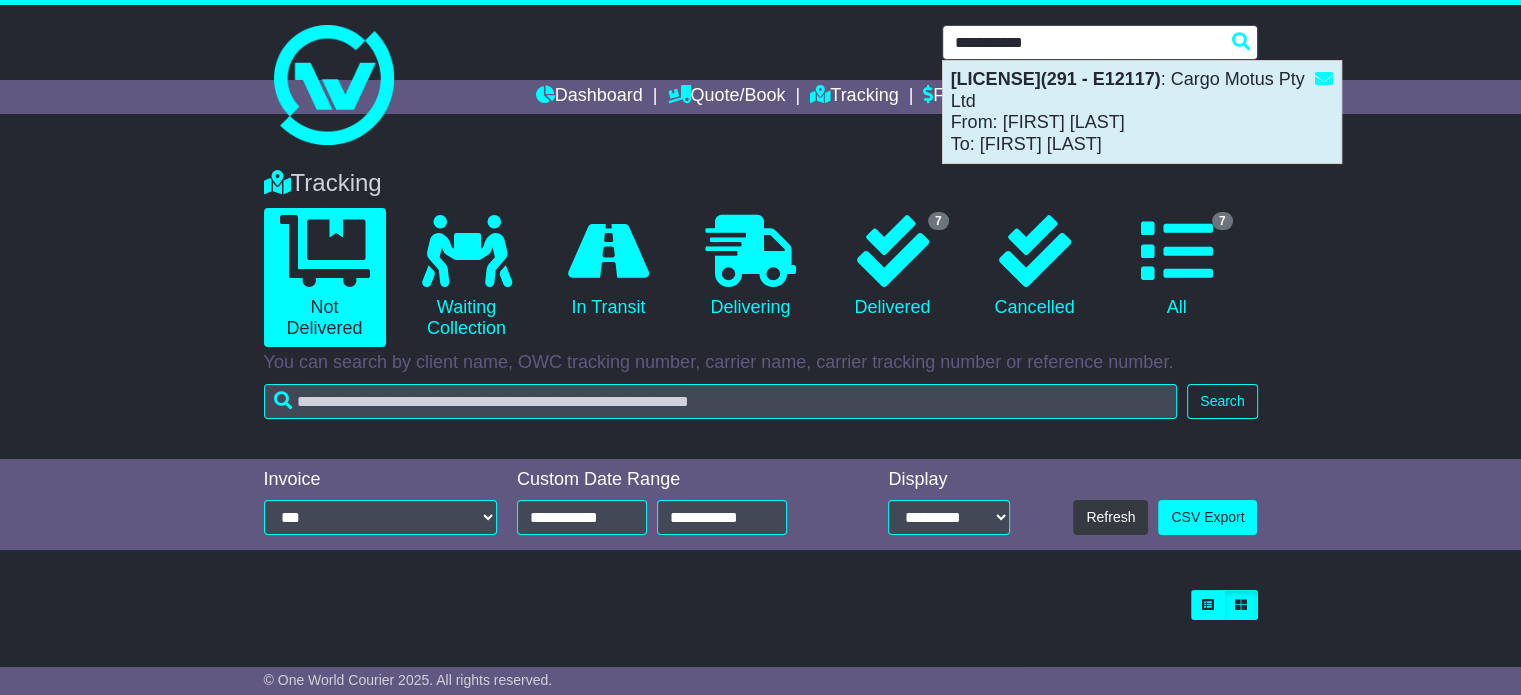 click on "[LICENSE](291 - E12117) : Cargo Motus Pty Ltd From: [FIRST] [LAST] To: [FIRST] [LAST]" at bounding box center [1142, 112] 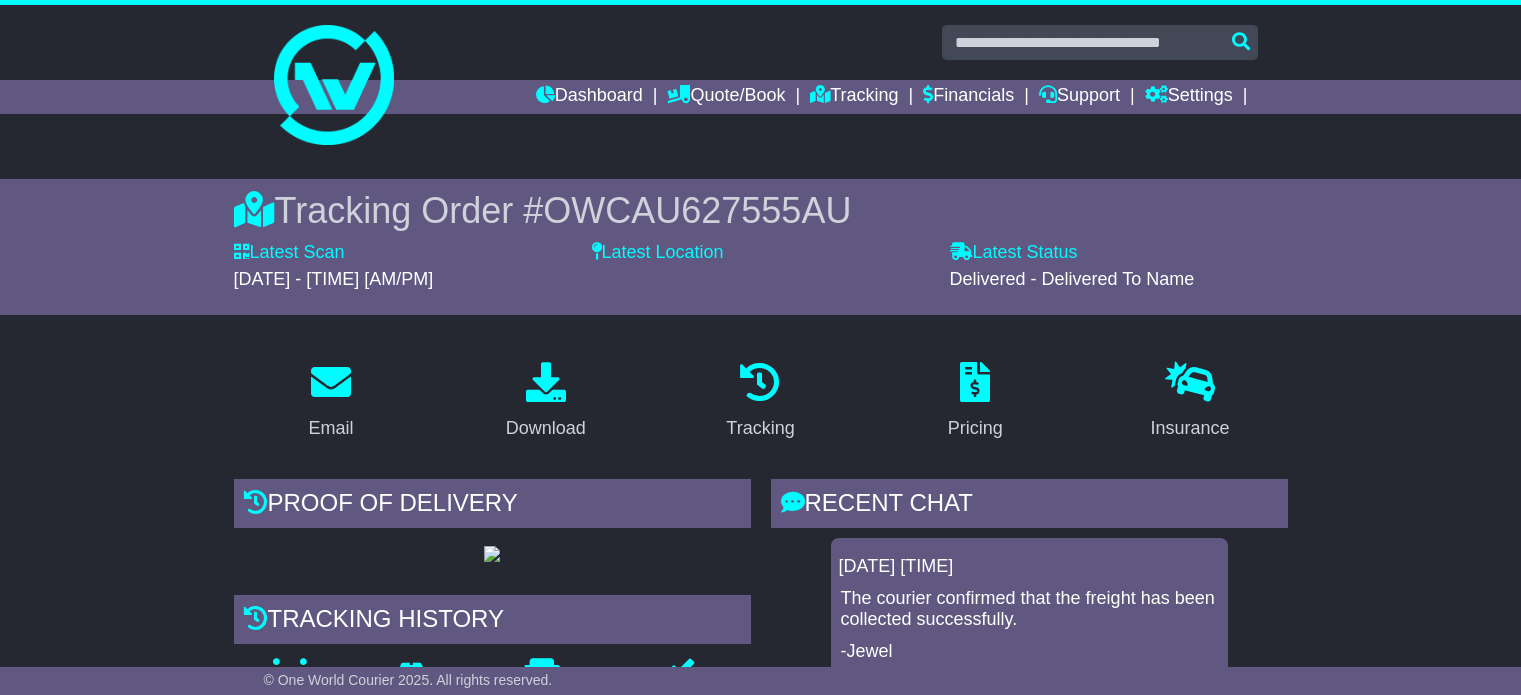 scroll, scrollTop: 244, scrollLeft: 0, axis: vertical 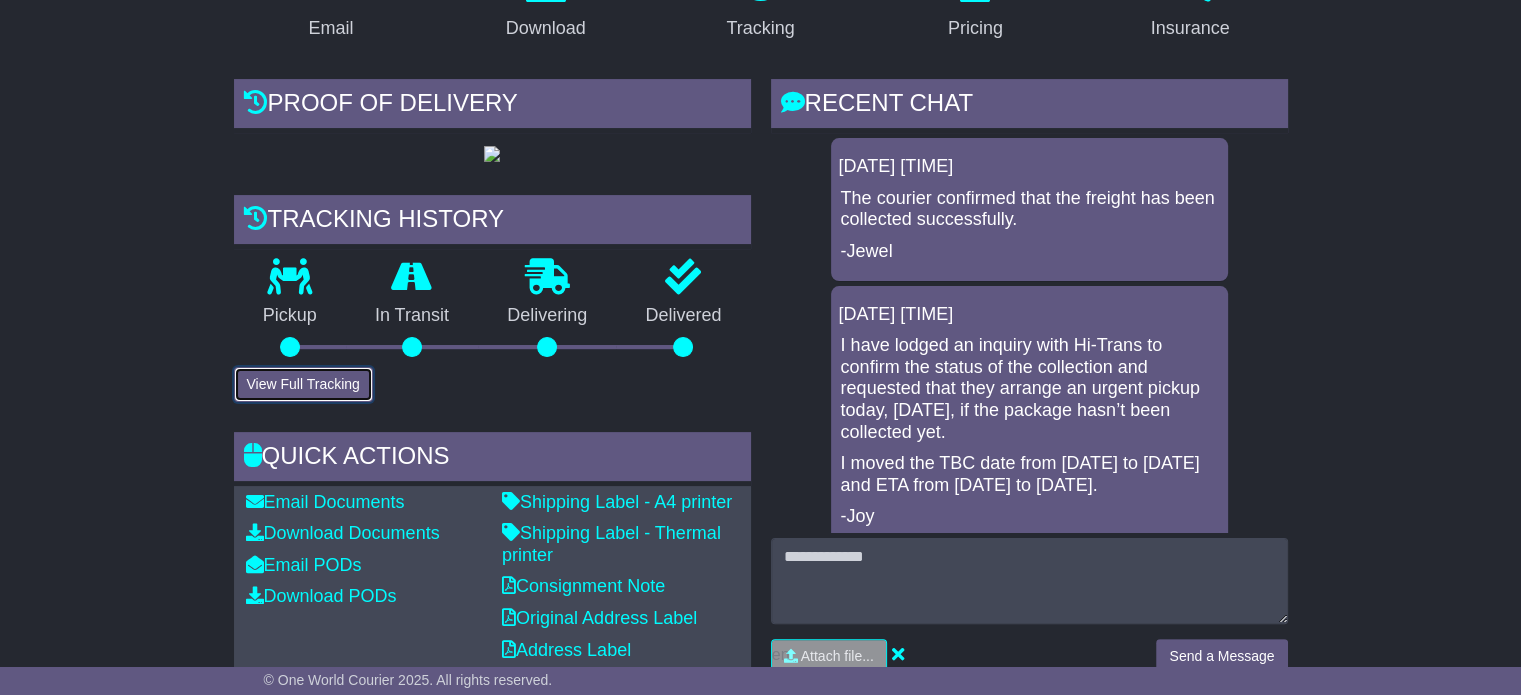 click on "View Full Tracking" at bounding box center (303, 384) 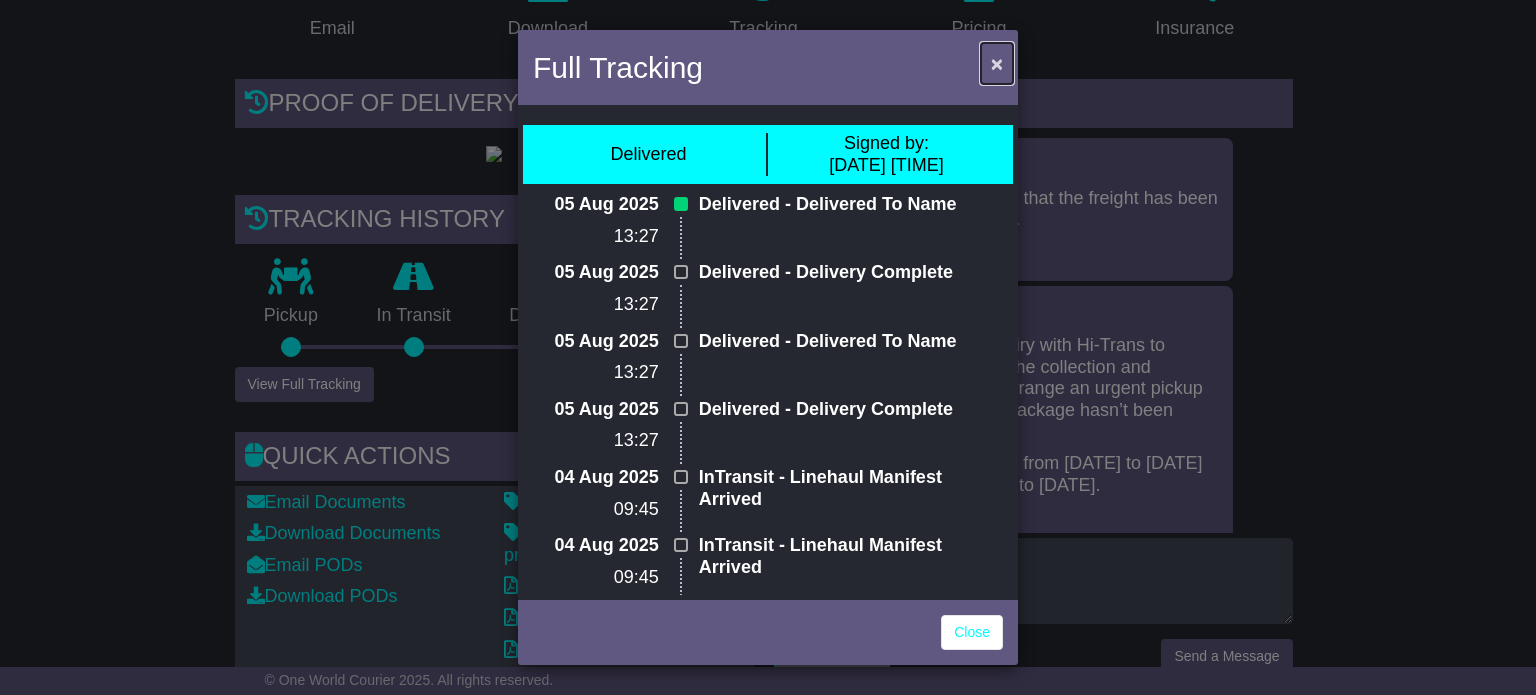 click on "×" at bounding box center [997, 63] 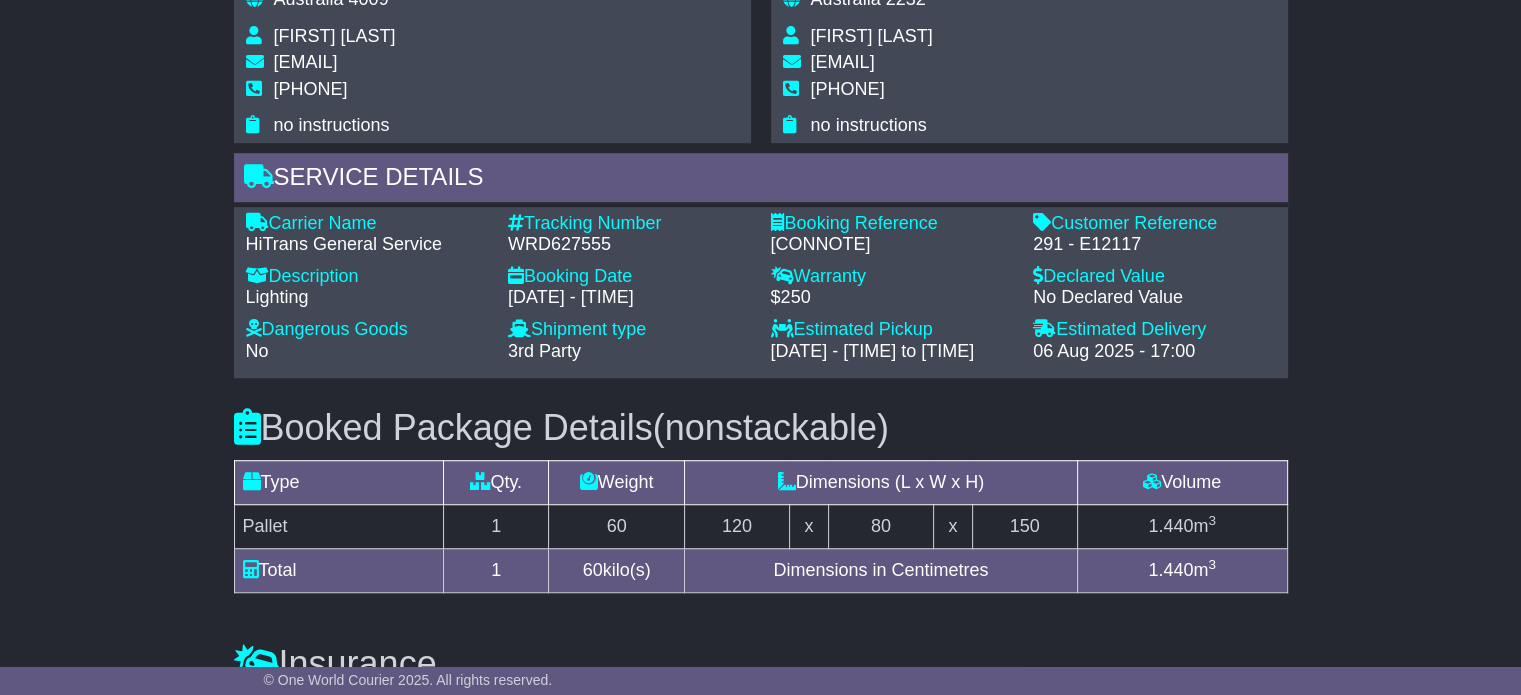 scroll, scrollTop: 1300, scrollLeft: 0, axis: vertical 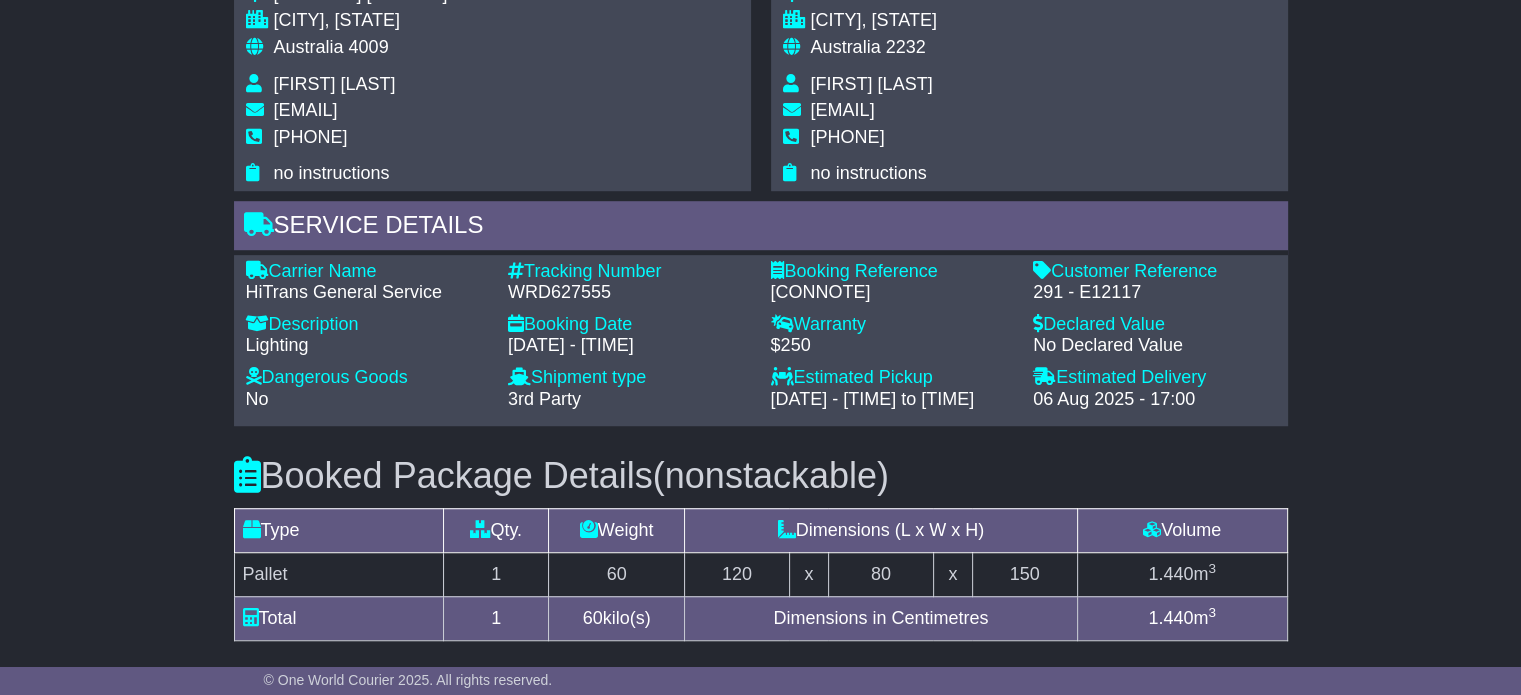 click on "Australian Logistics Solutions
Commercial  Pickup
[NUMBER] [STREET]
[CITY], [STATE]
Australia
[POSTCODE]
[FIRST] [LAST]
[EMAIL]
[PHONE]
no instructions" at bounding box center [492, 58] 